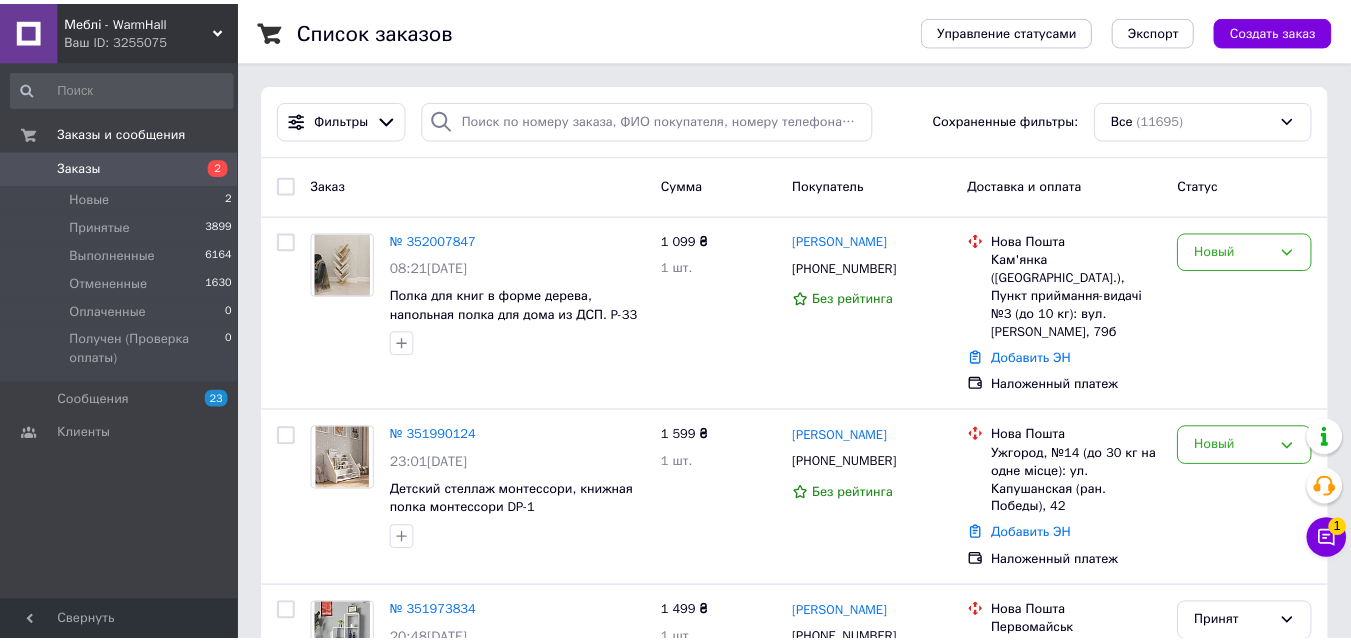scroll, scrollTop: 0, scrollLeft: 0, axis: both 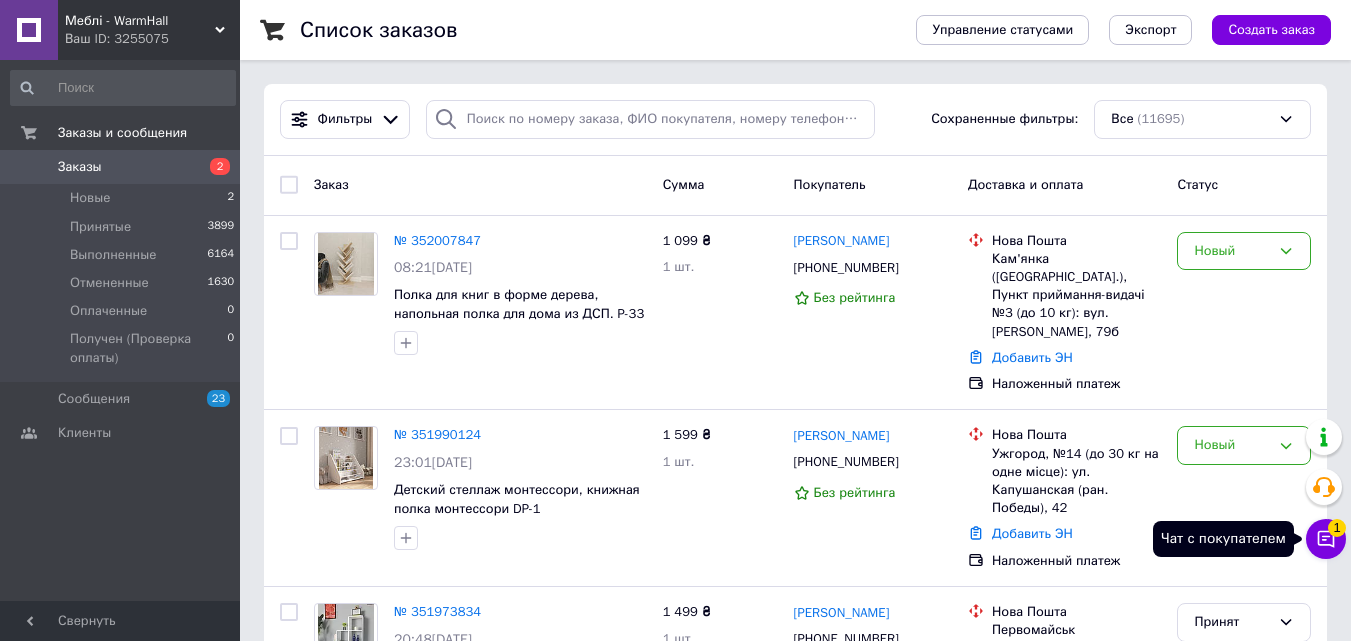 click 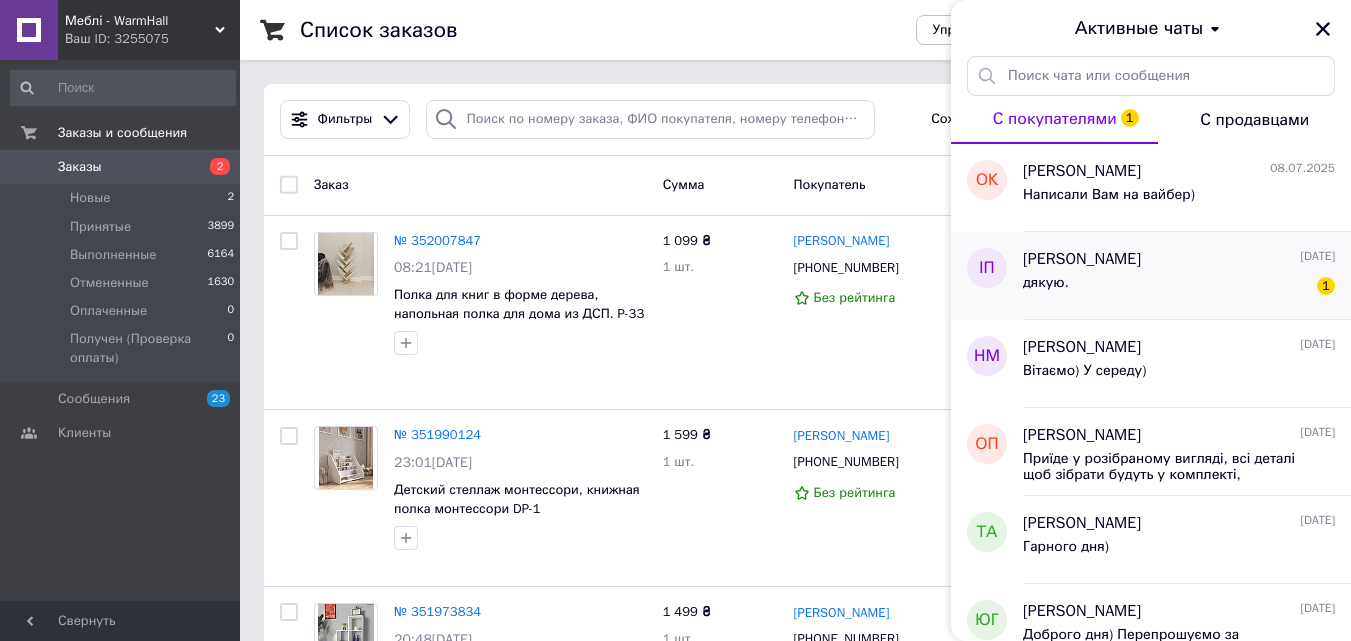click on "[PERSON_NAME]" at bounding box center [1082, 259] 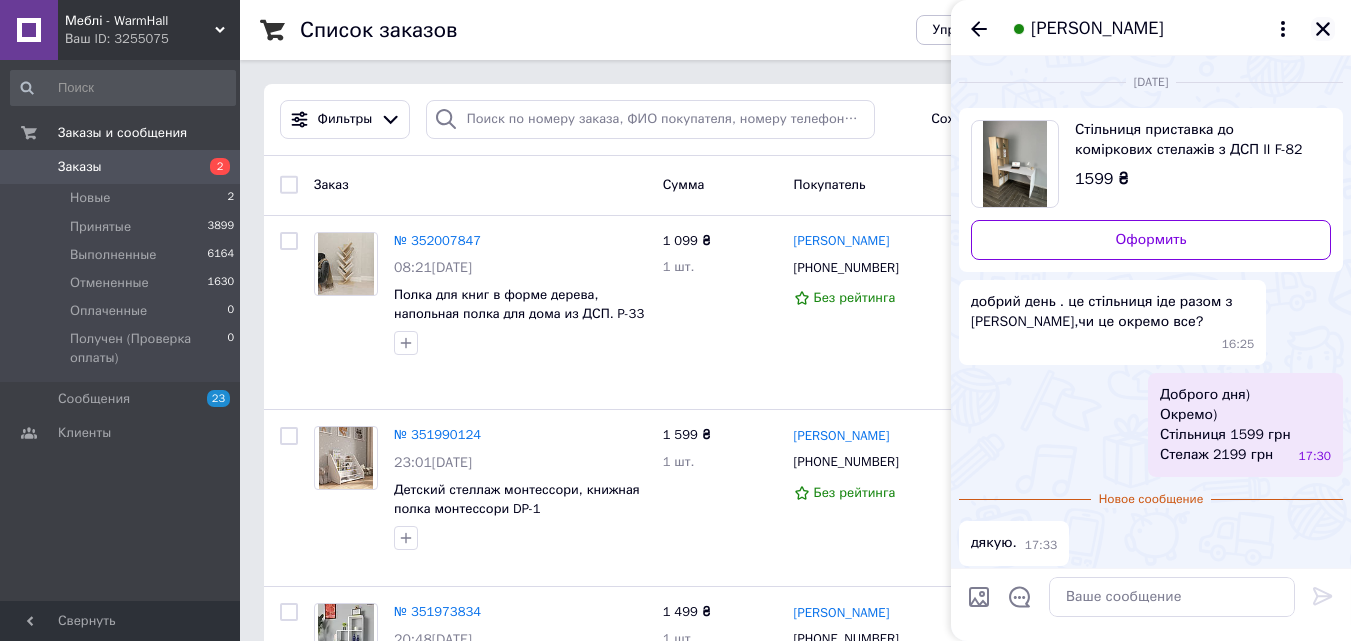 scroll, scrollTop: 6, scrollLeft: 0, axis: vertical 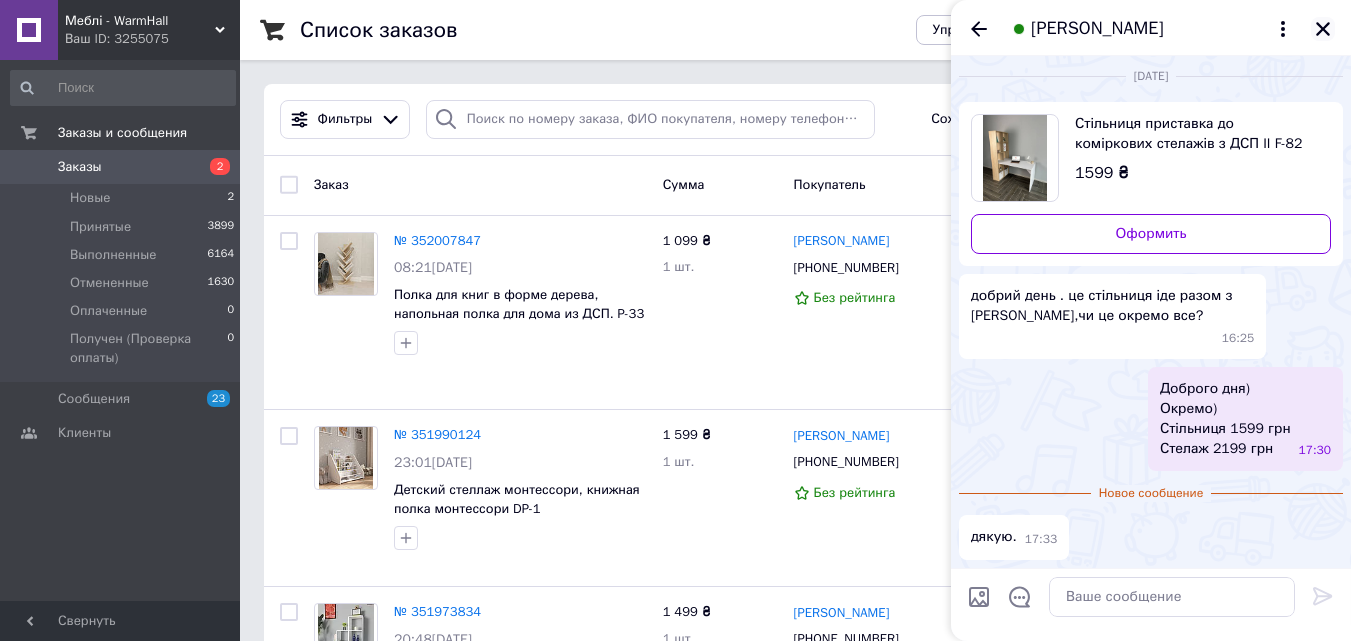 click 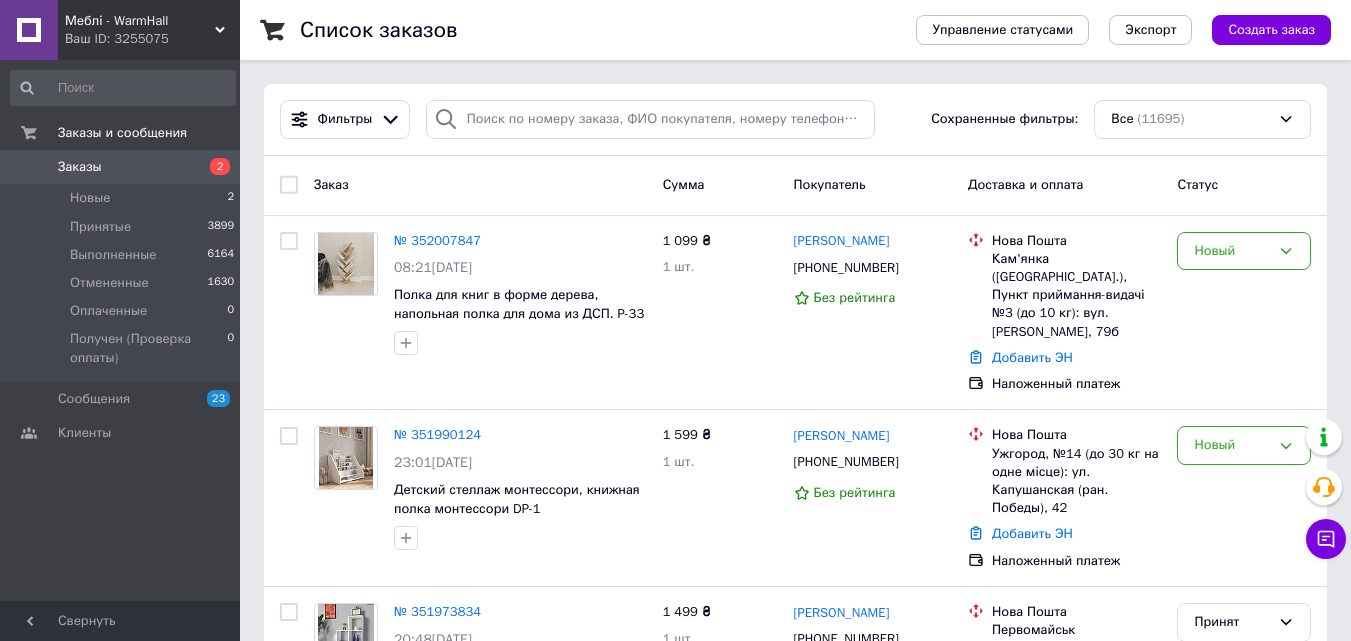 click 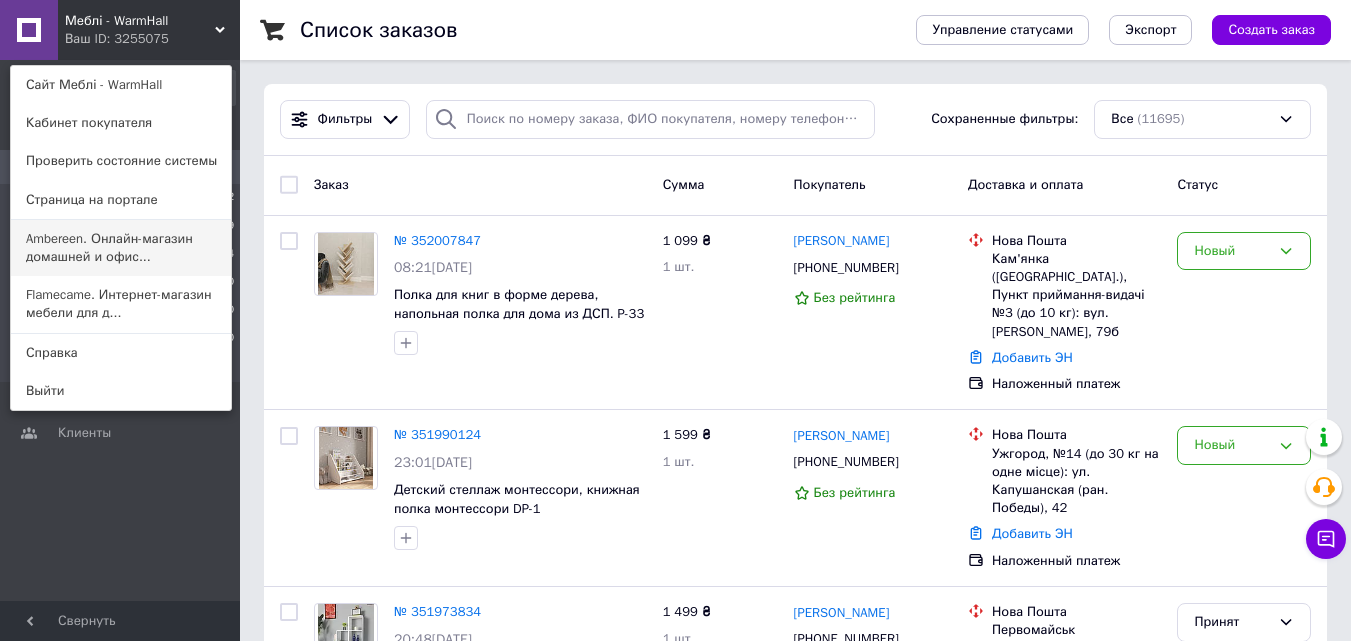 click on "Ambereen. Онлайн-магазин домашней и офис..." at bounding box center [121, 248] 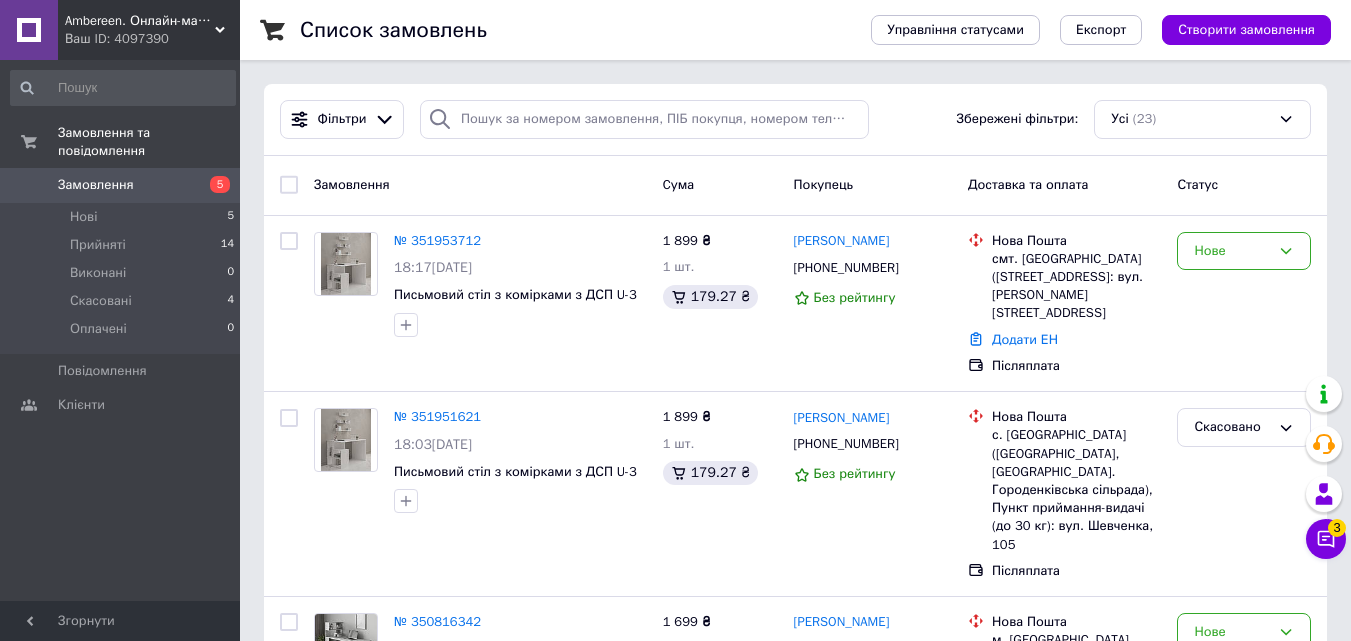 scroll, scrollTop: 0, scrollLeft: 0, axis: both 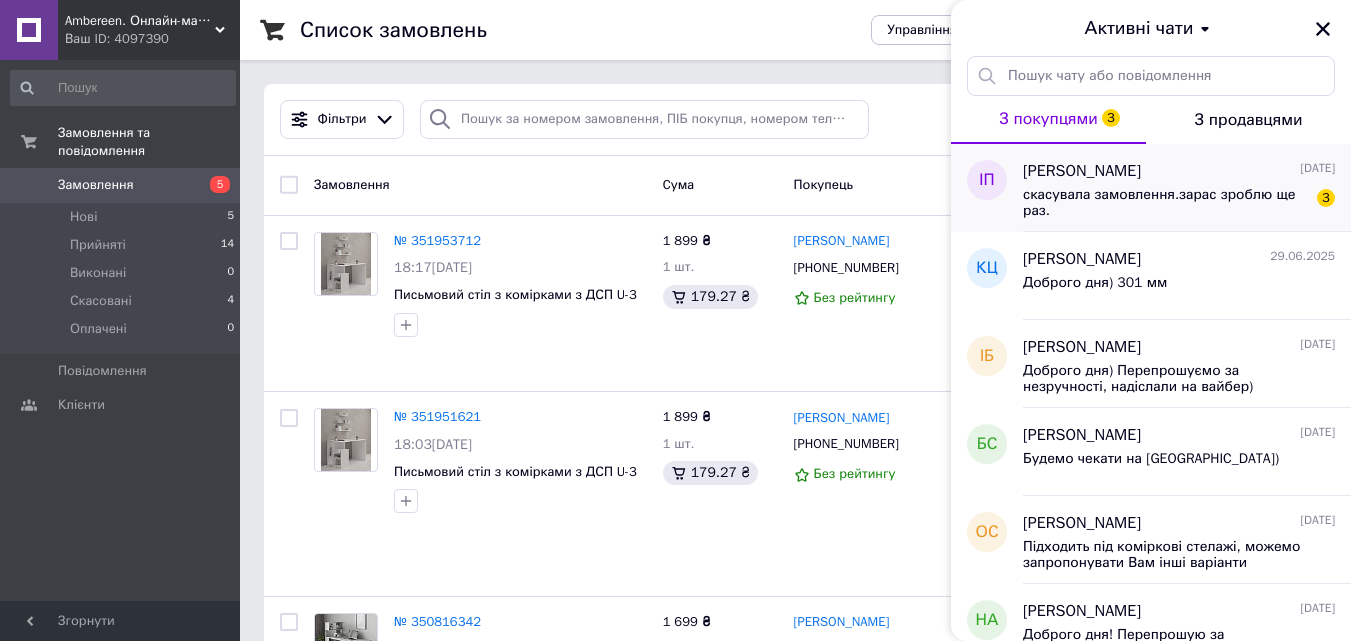 click on "скасувала замовлення.зарас зроблю ще раз." at bounding box center [1165, 203] 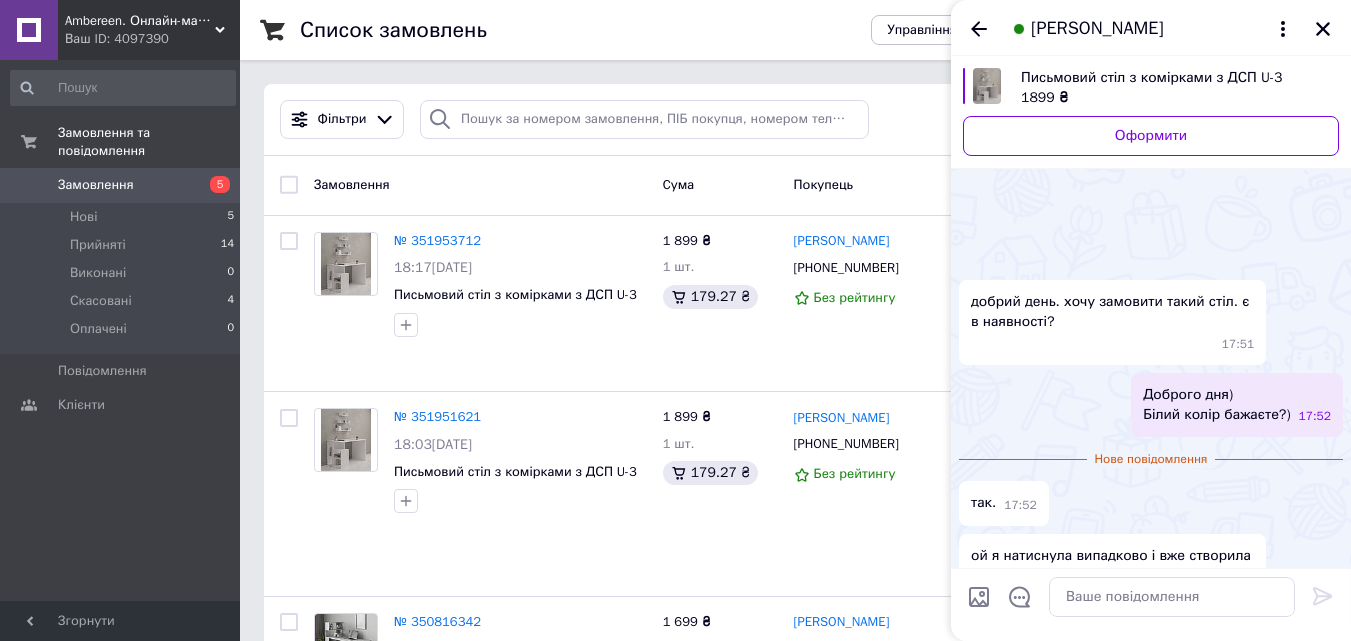 scroll, scrollTop: 173, scrollLeft: 0, axis: vertical 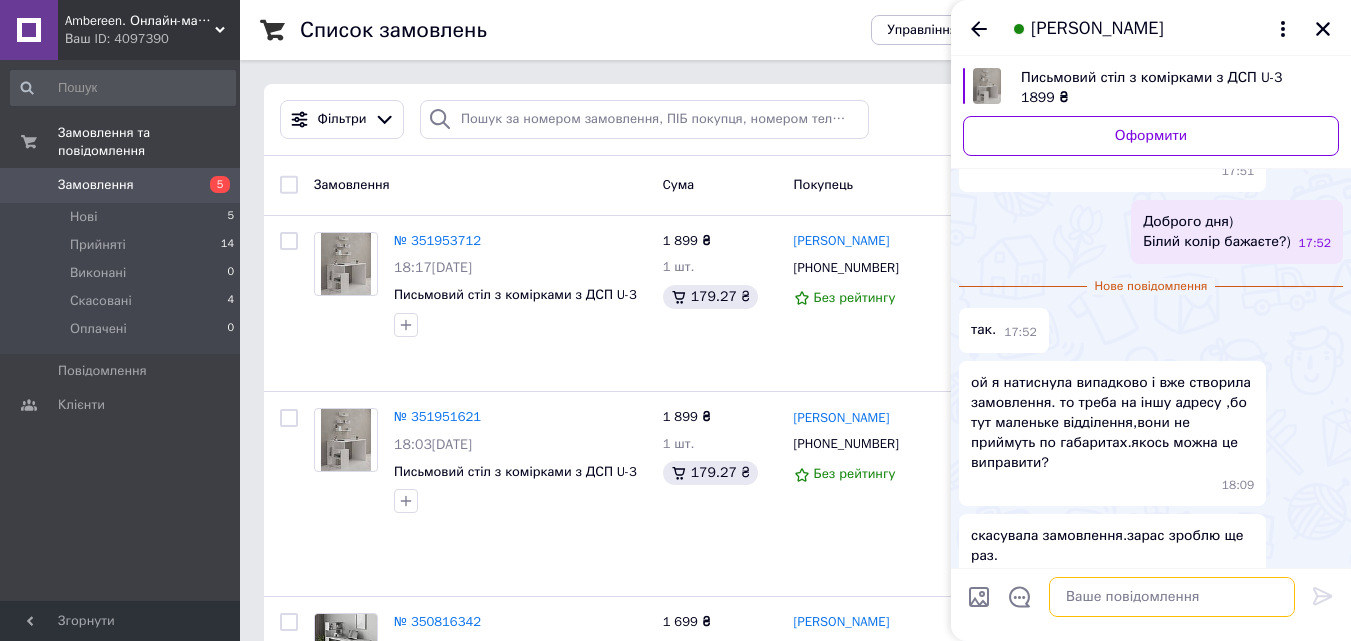 click at bounding box center (1172, 597) 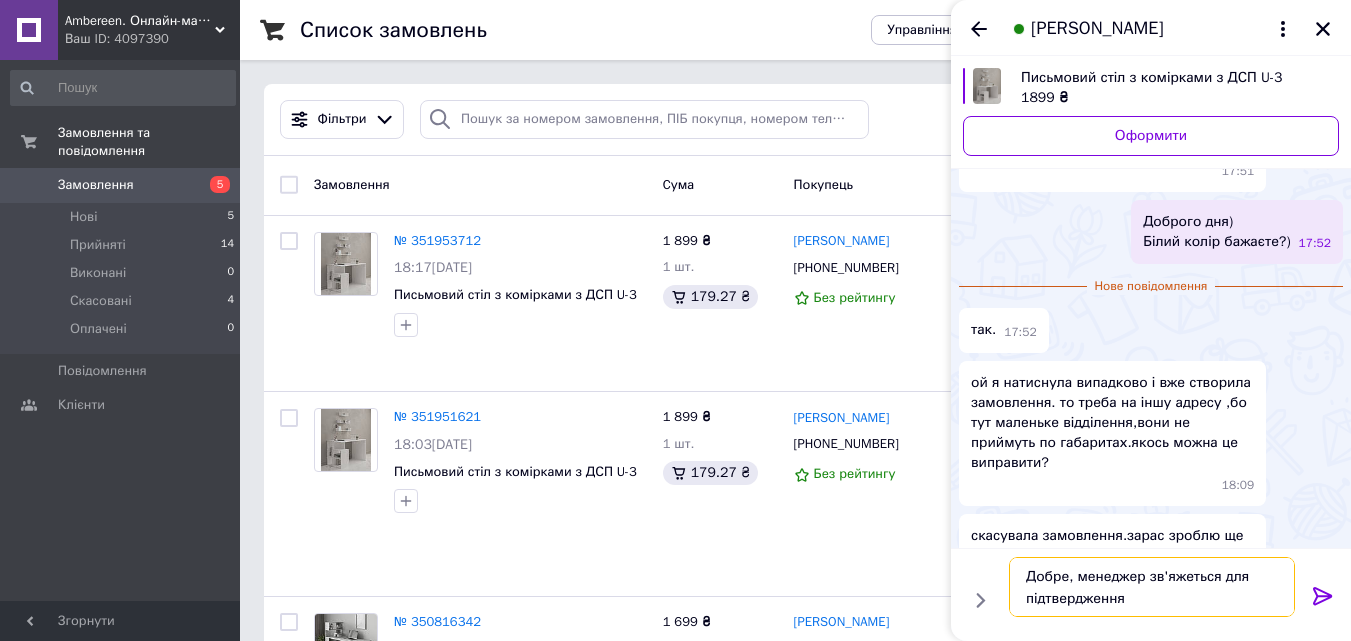 click on "Добре, менеджер зв'яжеться для підтвердження" at bounding box center (1152, 587) 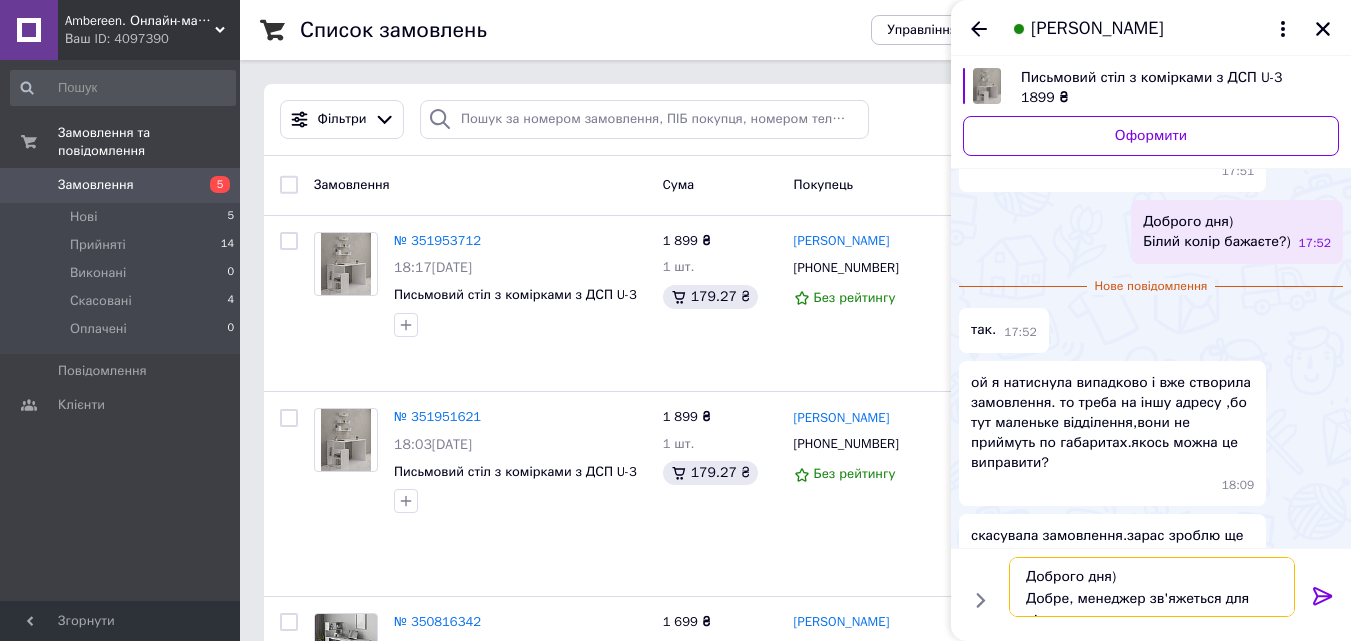 type on "Доброго дня)
Добре, менеджер зв'яжеться для підтвердження" 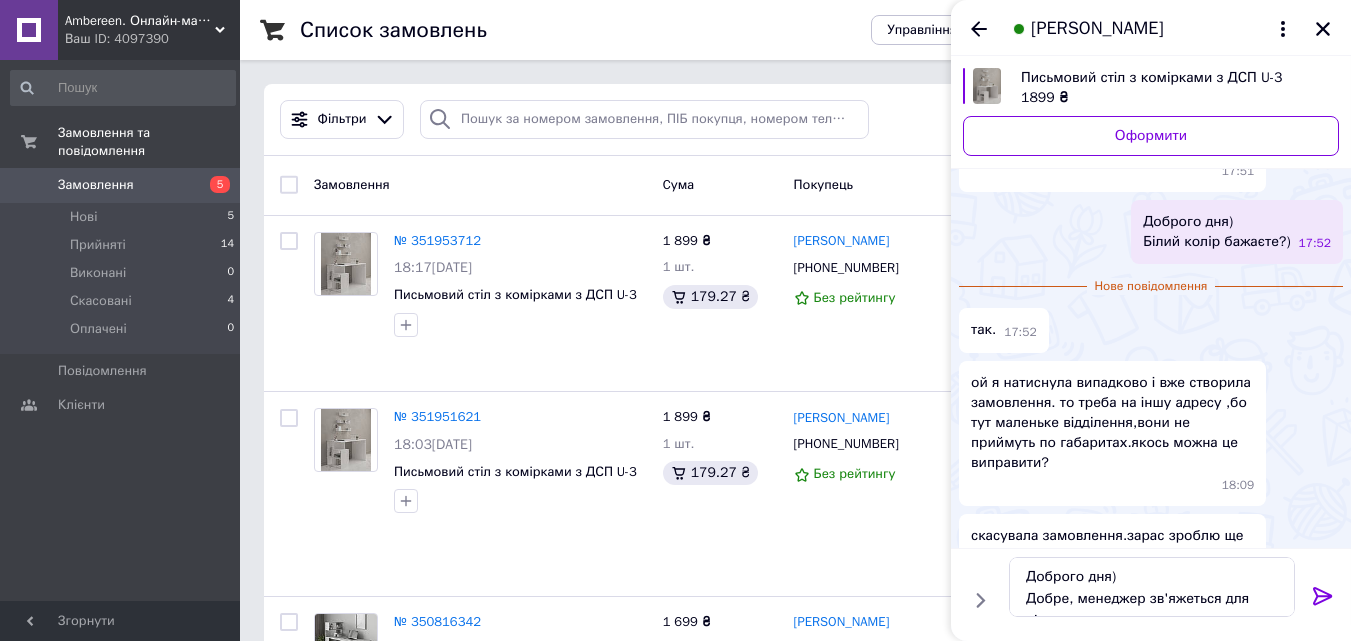 click 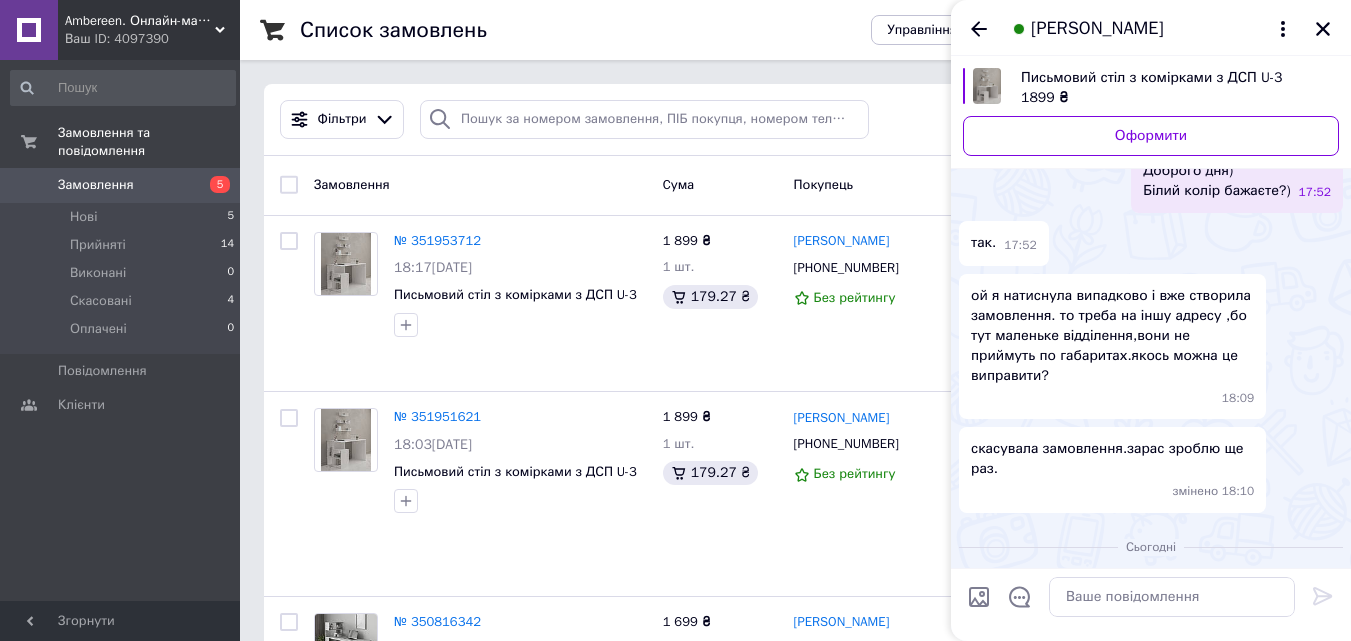 scroll, scrollTop: 251, scrollLeft: 0, axis: vertical 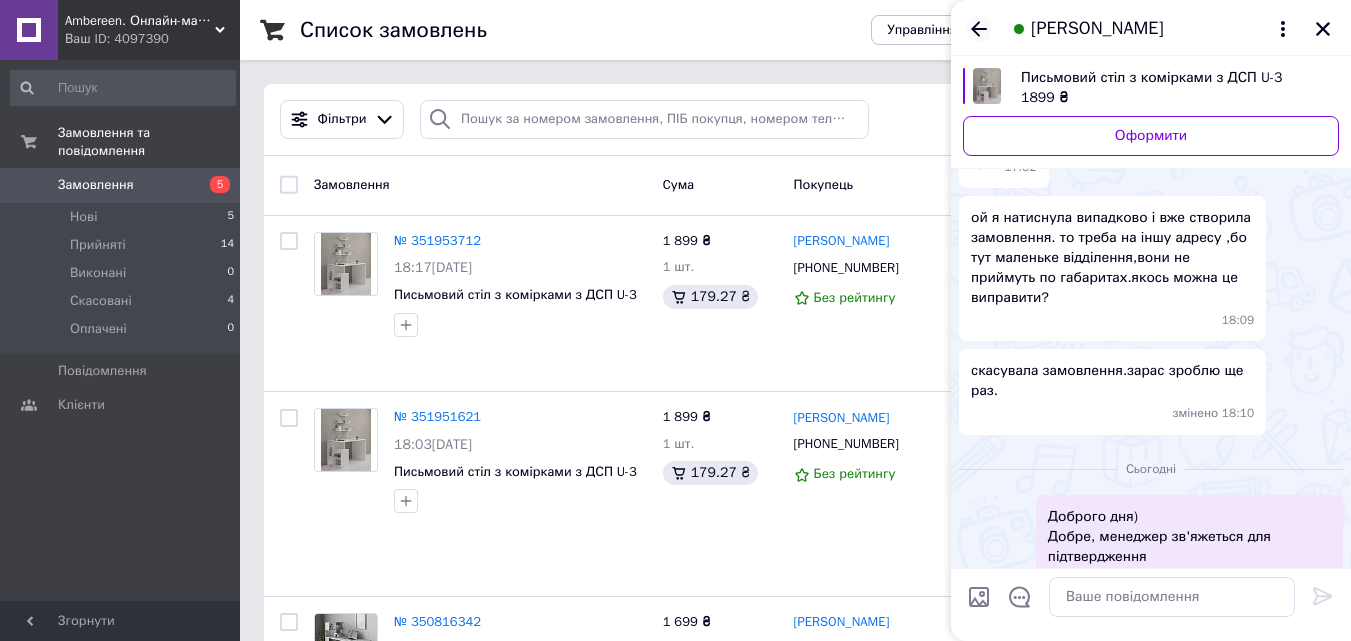 click 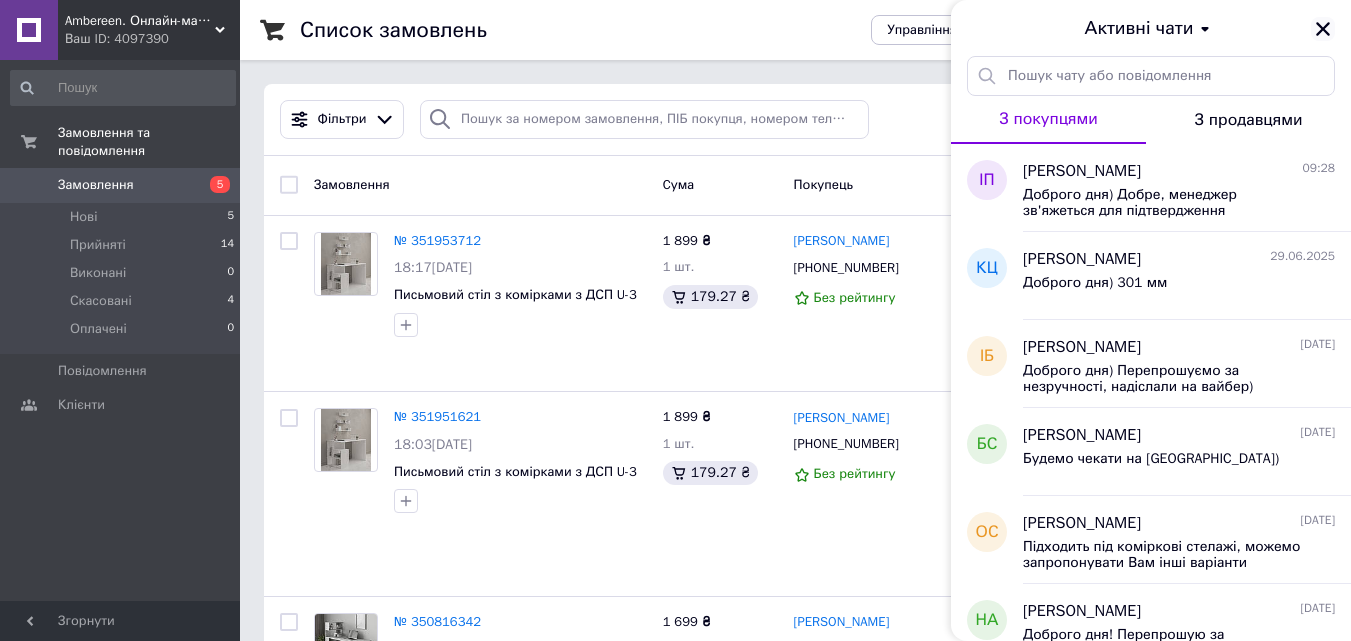 click at bounding box center (1323, 29) 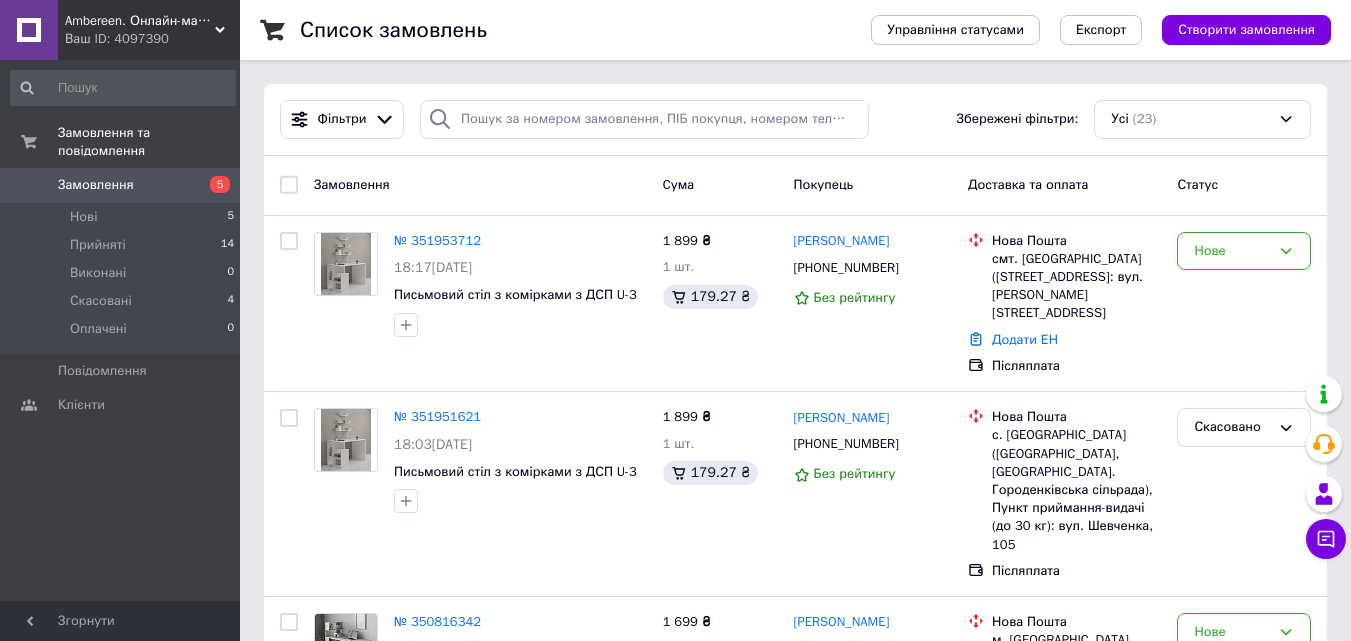 click on "Ambereen. Онлайн-магазин домашніх та офісних меблів." at bounding box center [140, 21] 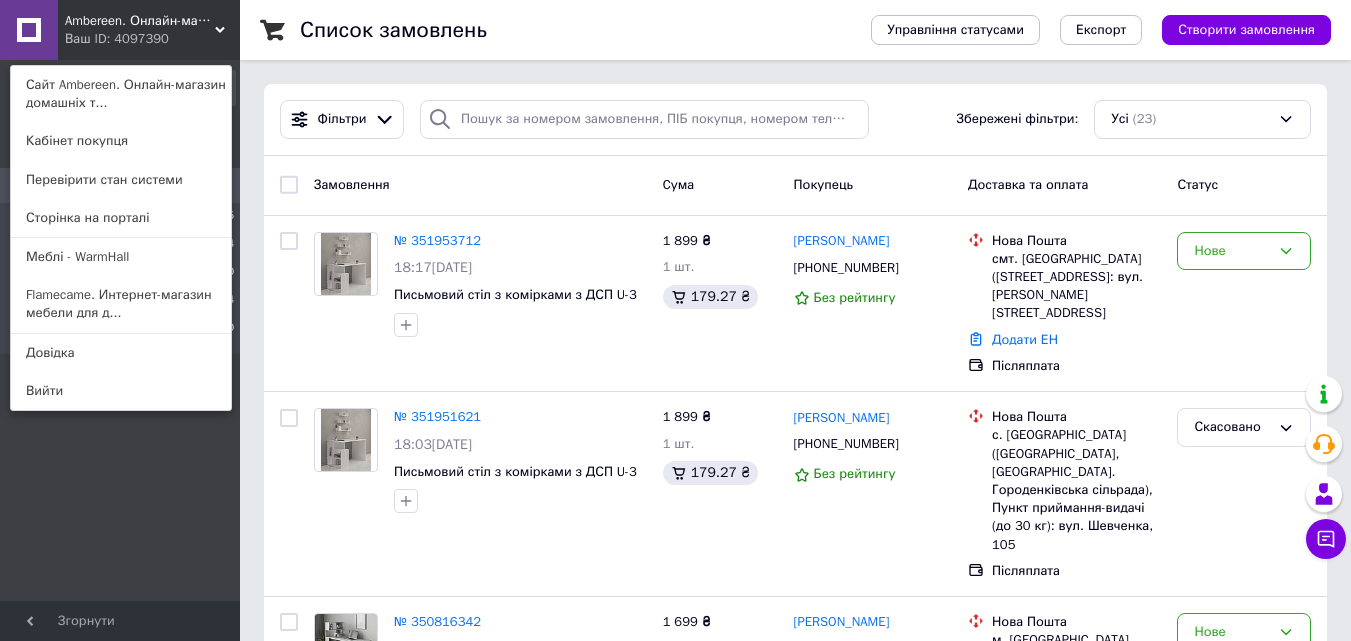 click on "Flamecame. Интернет-магазин мебели для д..." at bounding box center [121, 304] 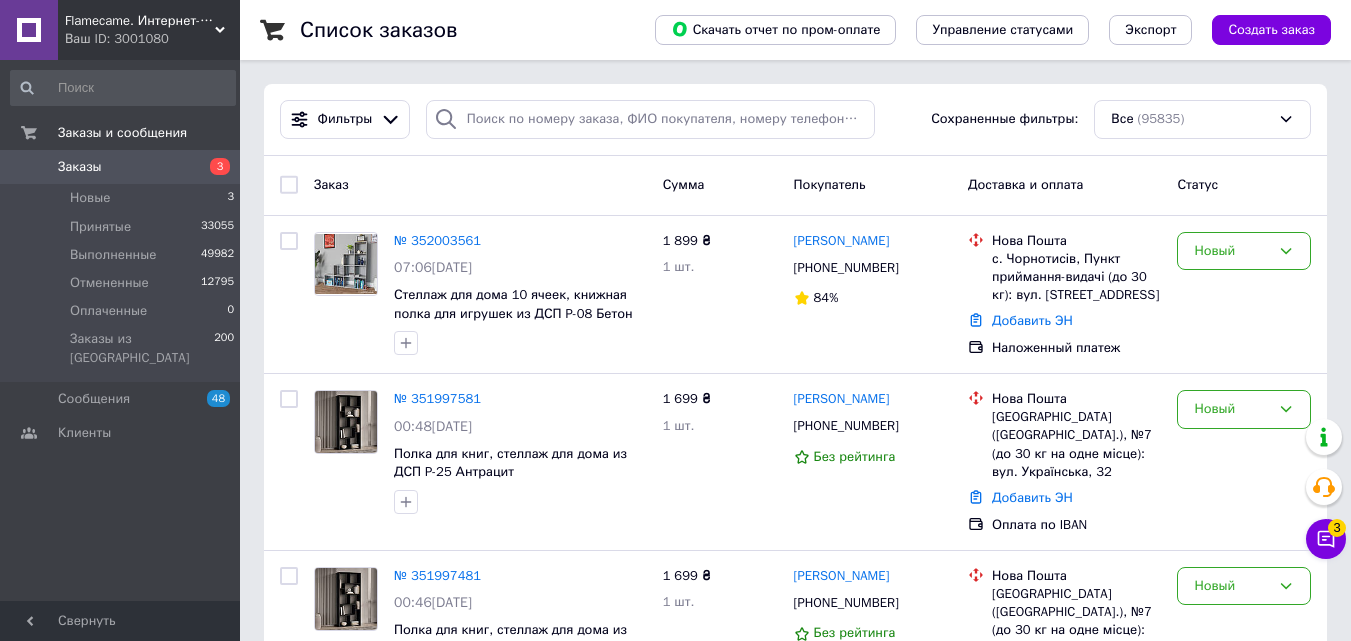 scroll, scrollTop: 0, scrollLeft: 0, axis: both 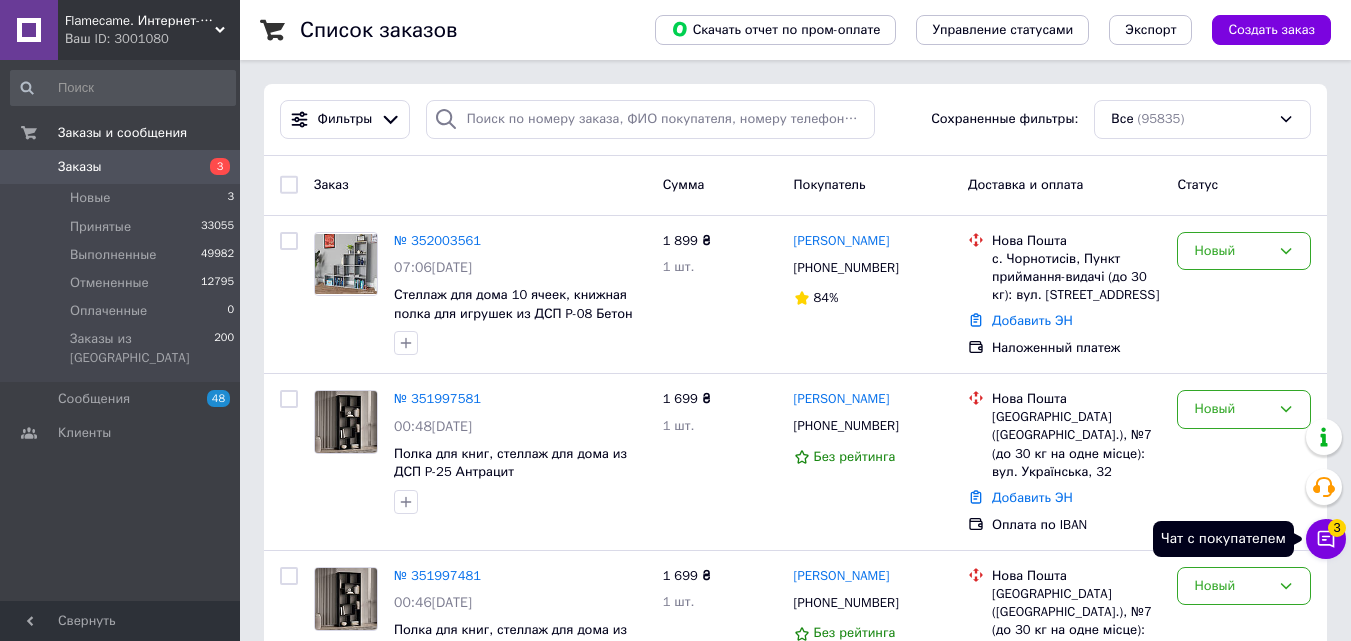 click 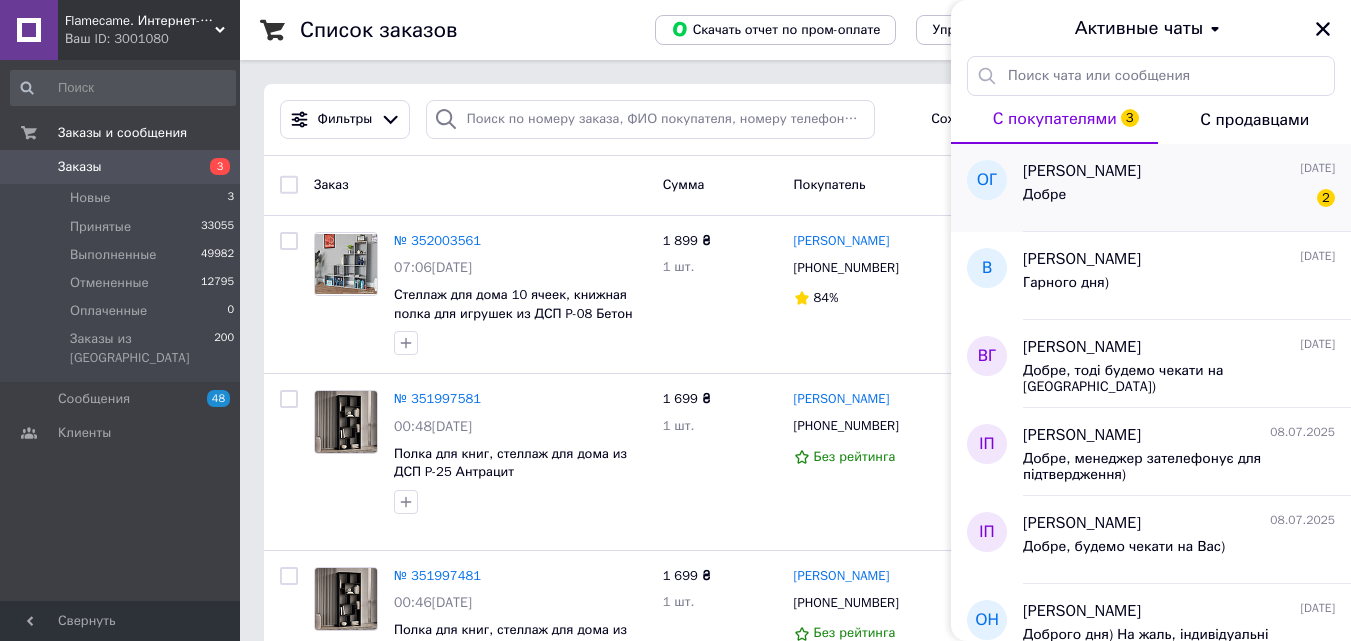 click on "Добре 2" at bounding box center [1179, 199] 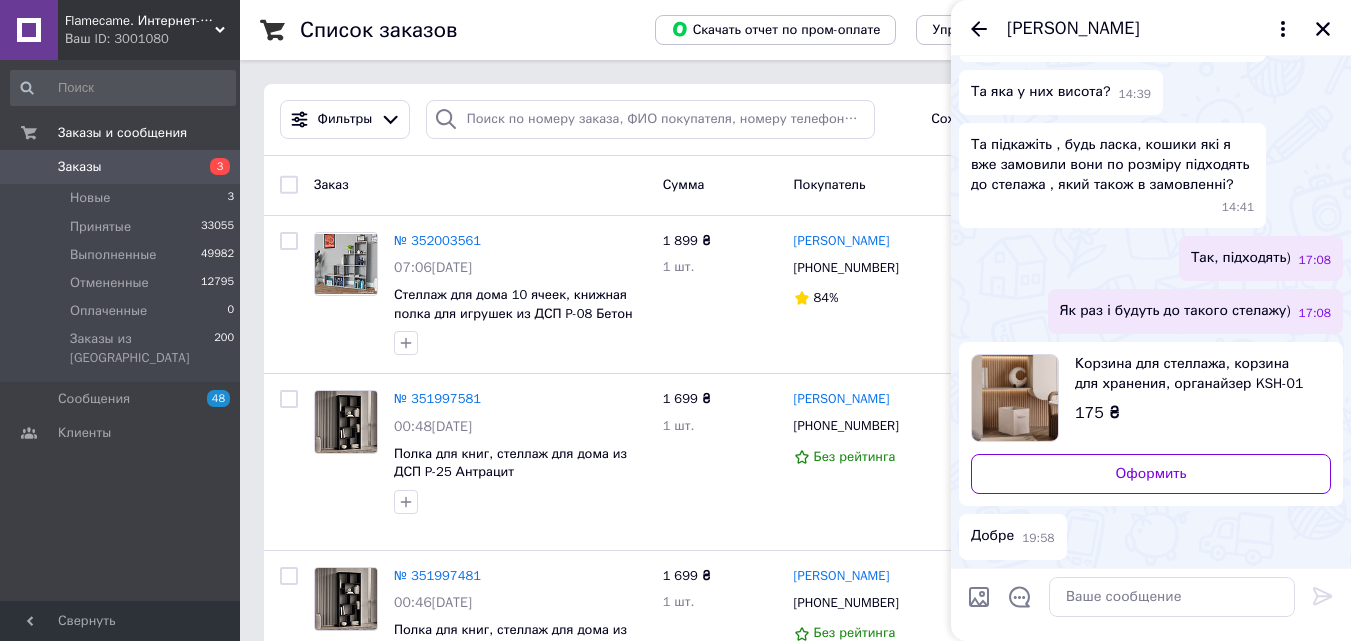 scroll, scrollTop: 2814, scrollLeft: 0, axis: vertical 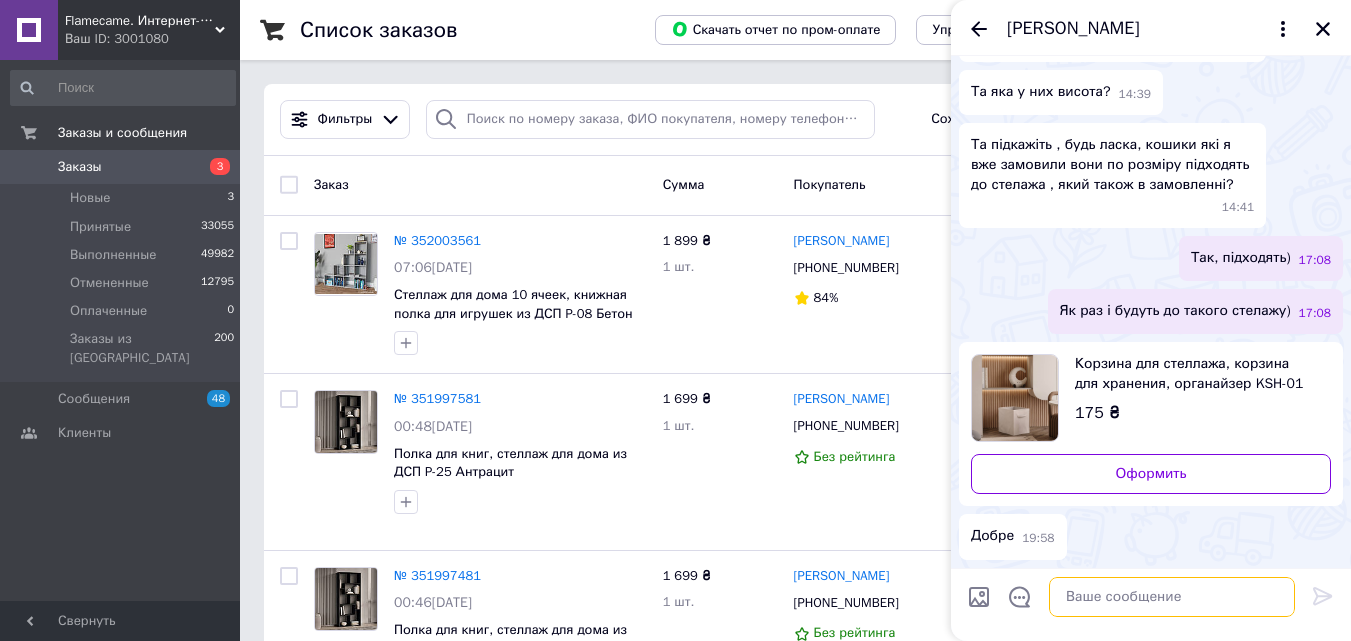 click at bounding box center (1172, 597) 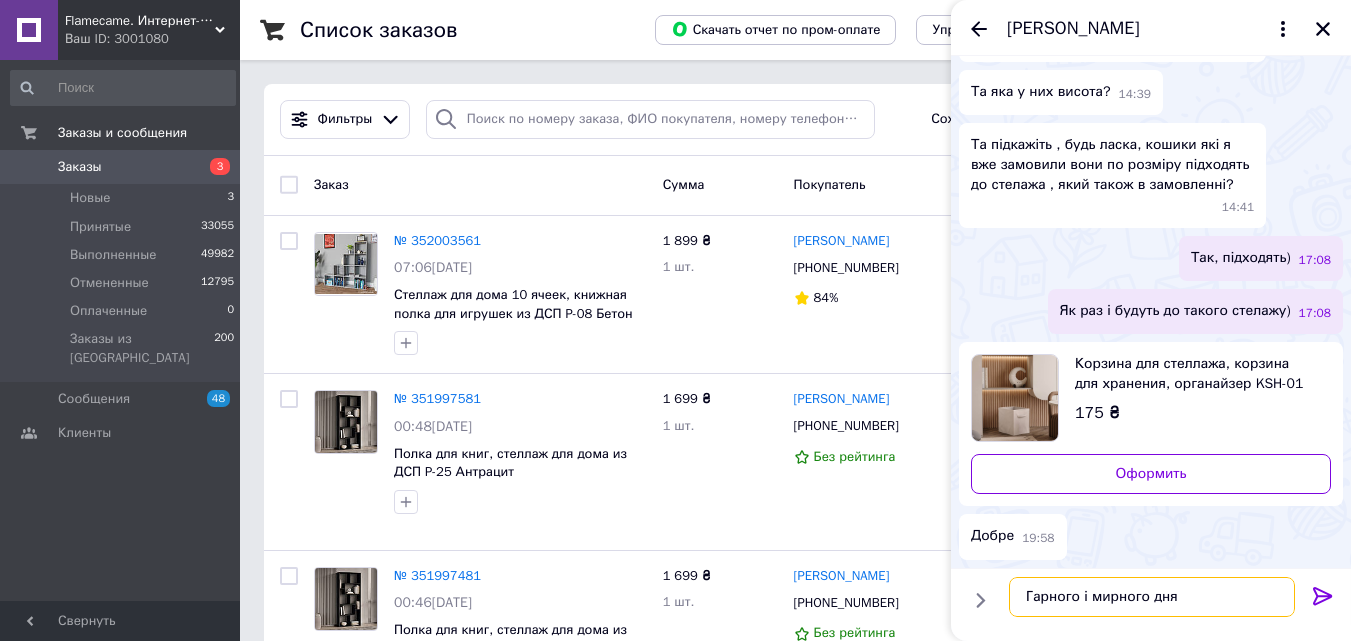 type on "Гарного і мирного дня)" 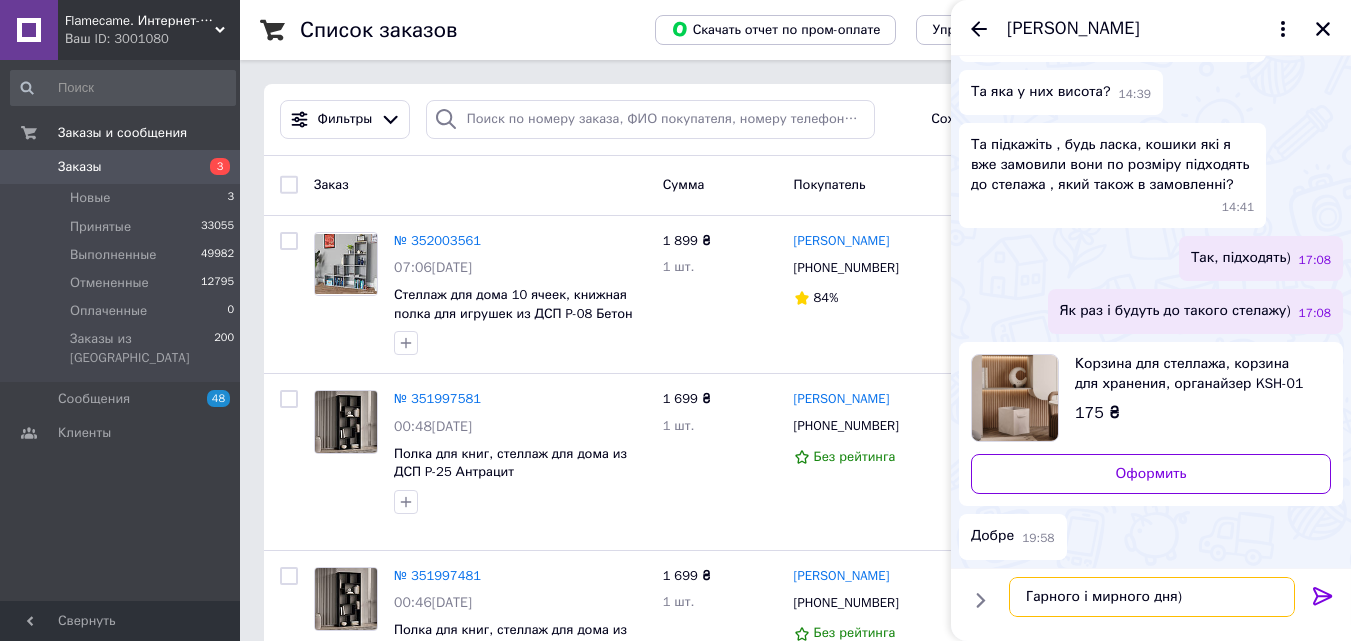 type 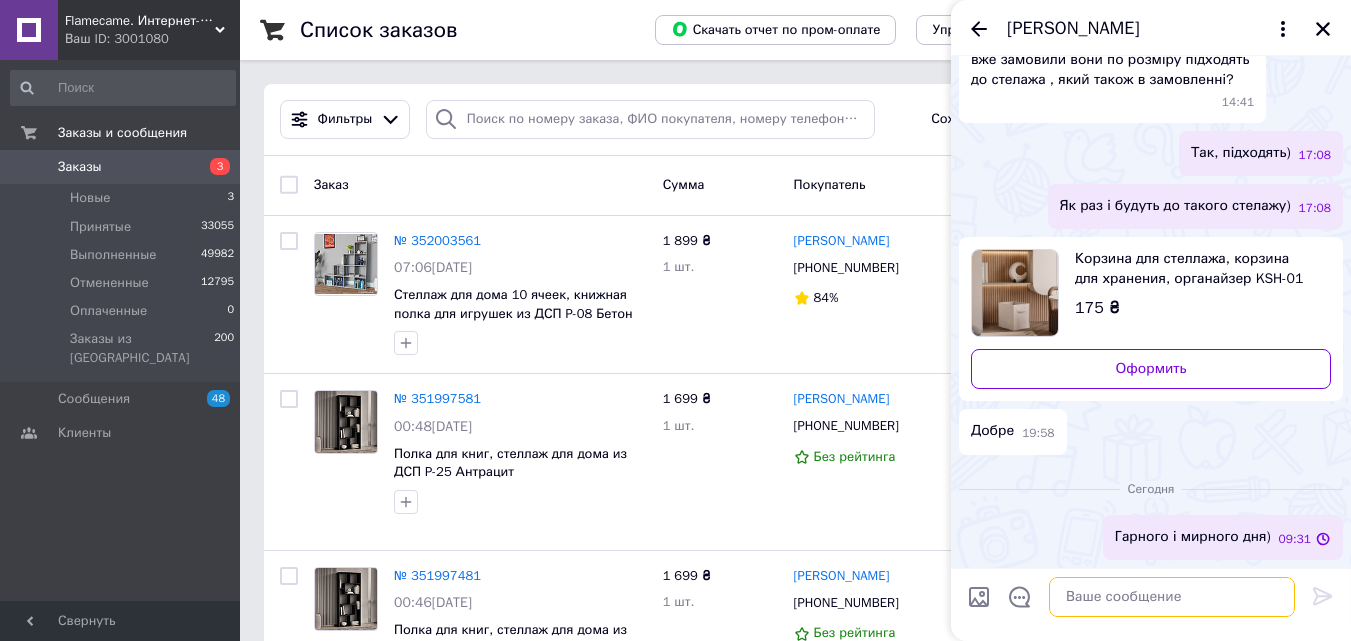 scroll, scrollTop: 2919, scrollLeft: 0, axis: vertical 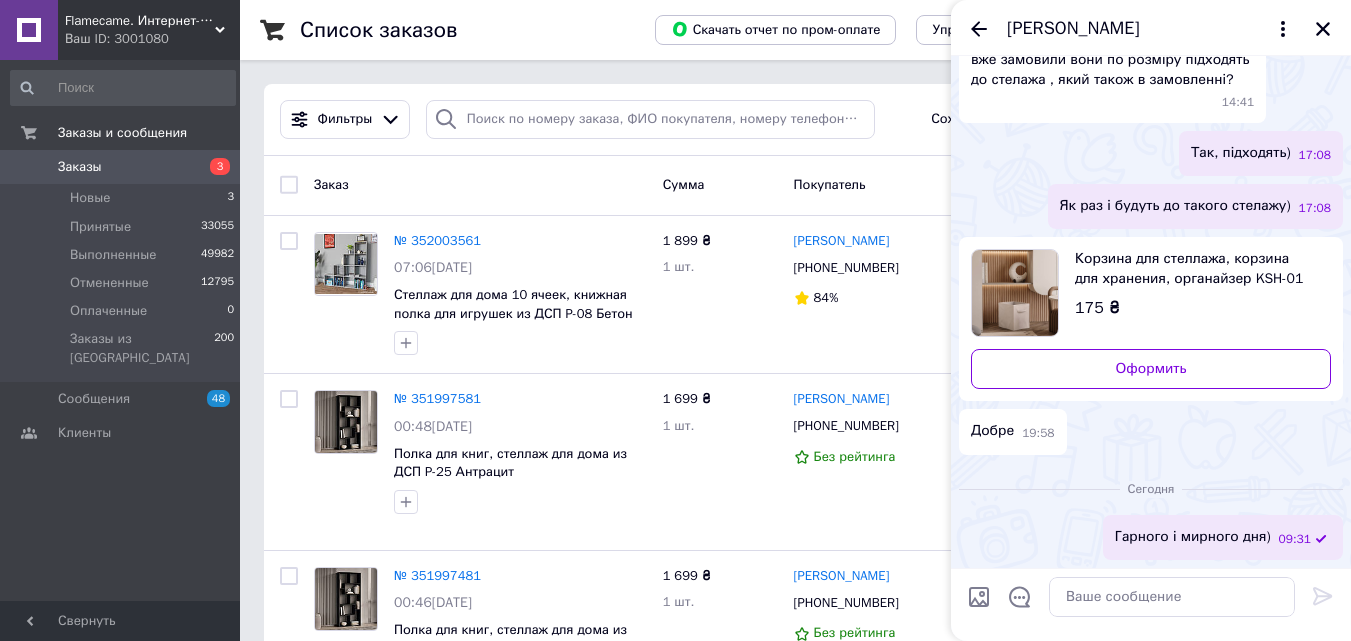 click 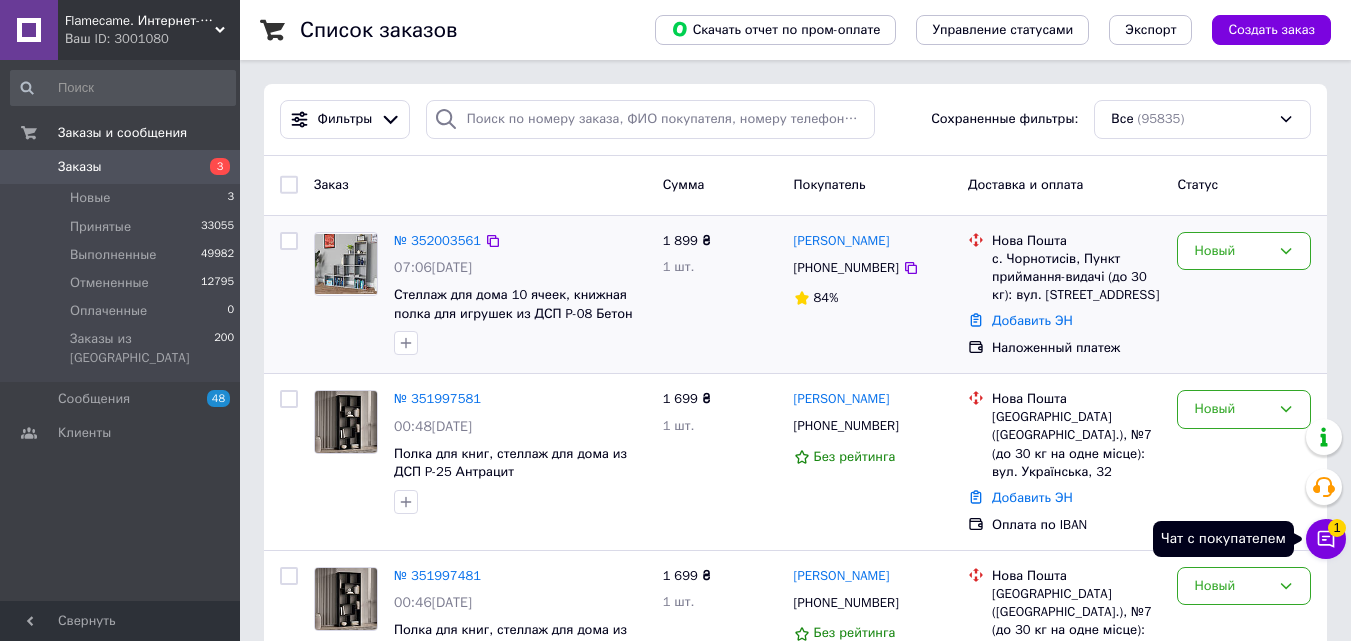 click on "Чат с покупателем 1" at bounding box center [1326, 539] 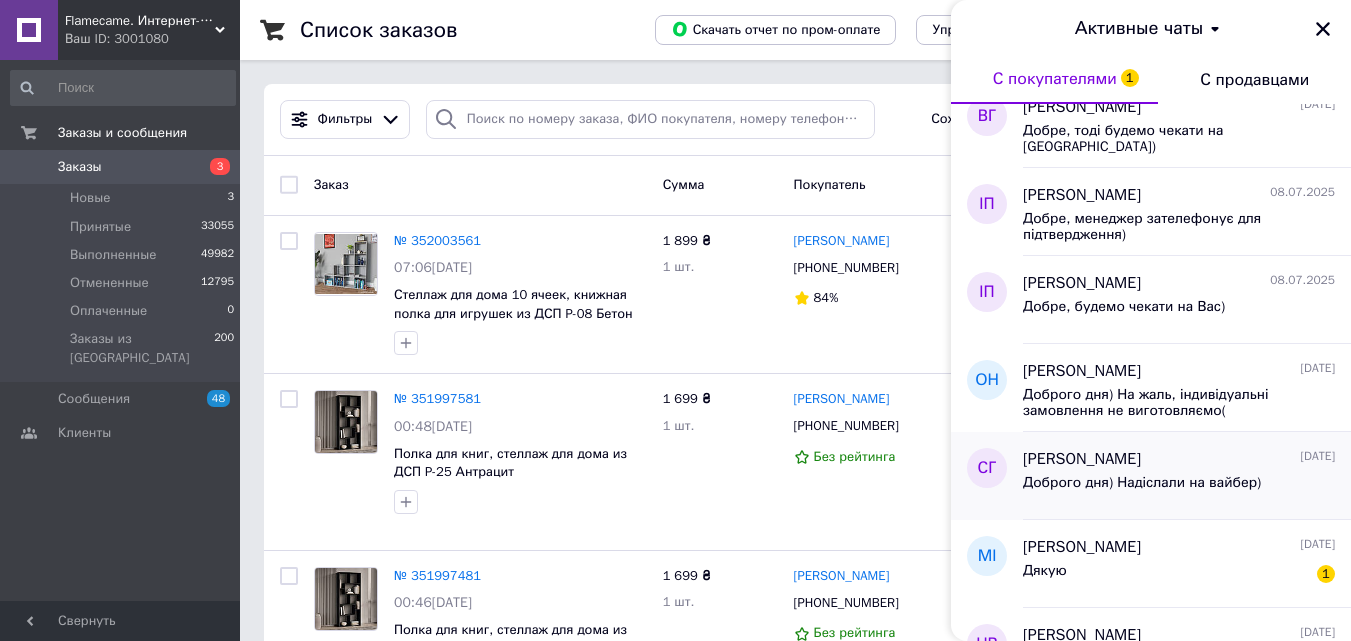 scroll, scrollTop: 400, scrollLeft: 0, axis: vertical 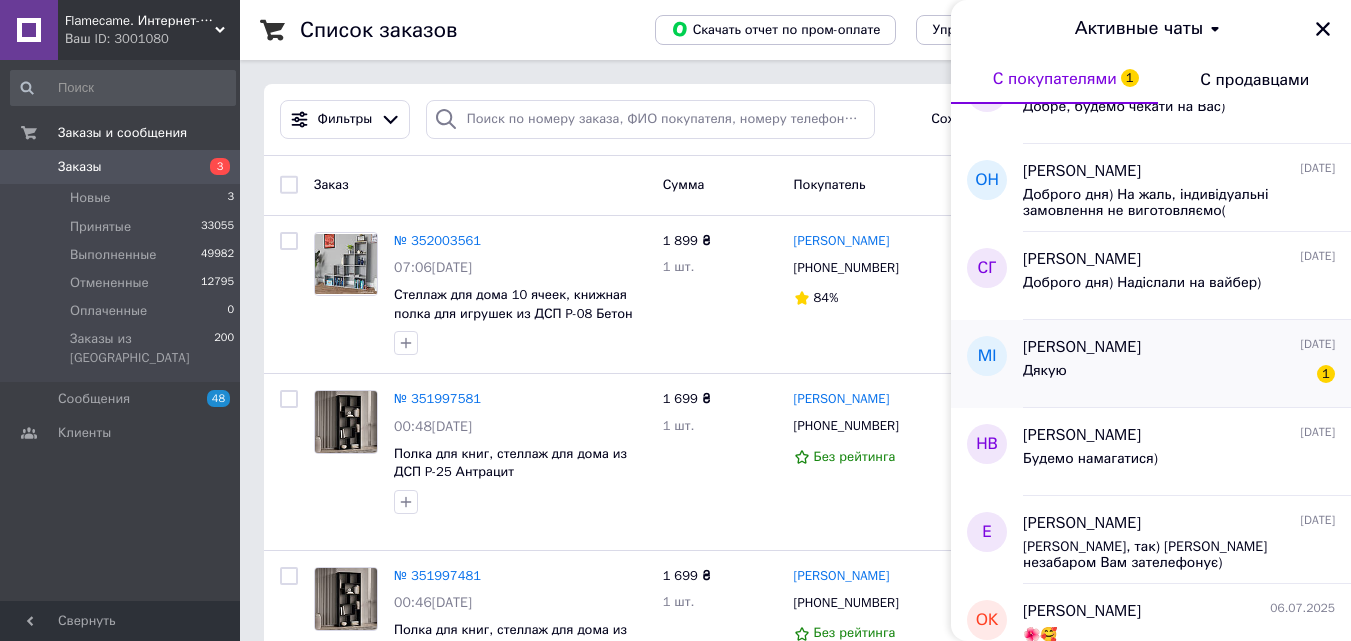click on "Марія Іващенко 07.07.2025 Дякую 1" at bounding box center [1187, 364] 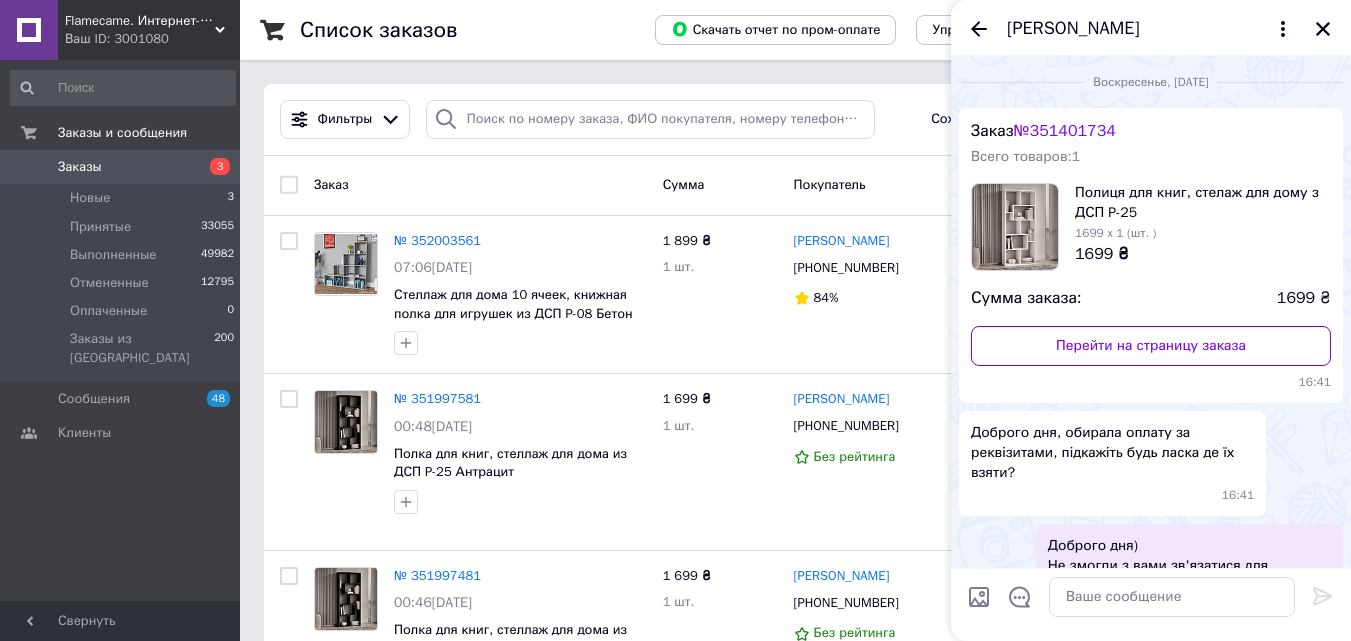 scroll, scrollTop: 881, scrollLeft: 0, axis: vertical 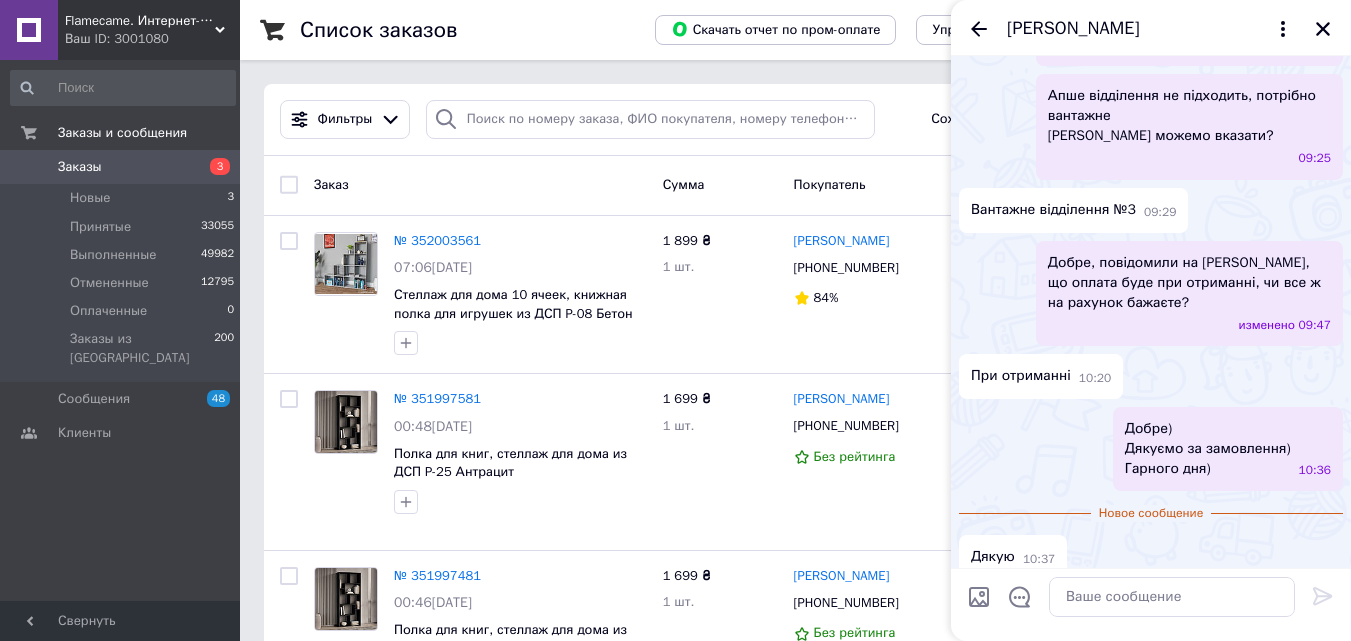 drag, startPoint x: 1324, startPoint y: 36, endPoint x: 1075, endPoint y: 22, distance: 249.39326 